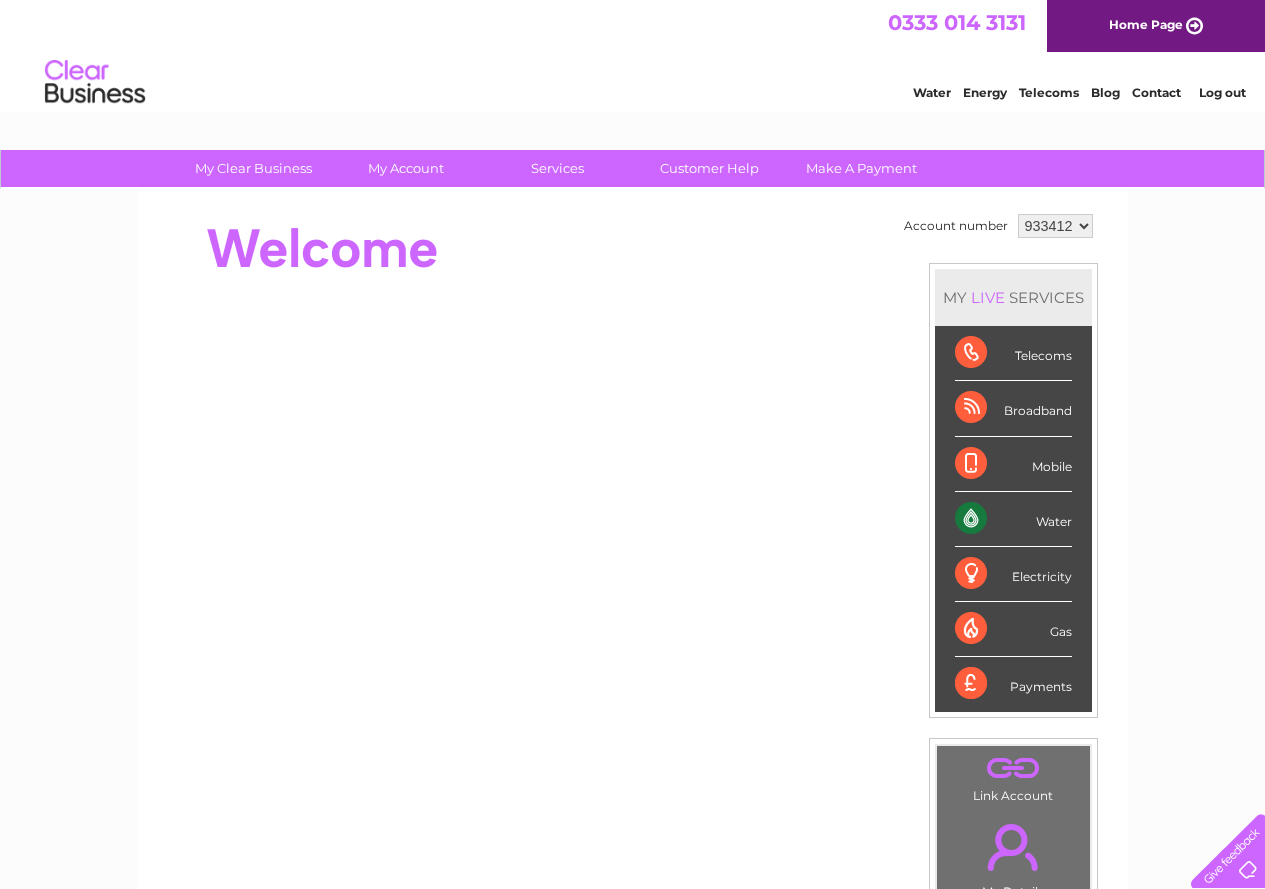 scroll, scrollTop: 0, scrollLeft: 0, axis: both 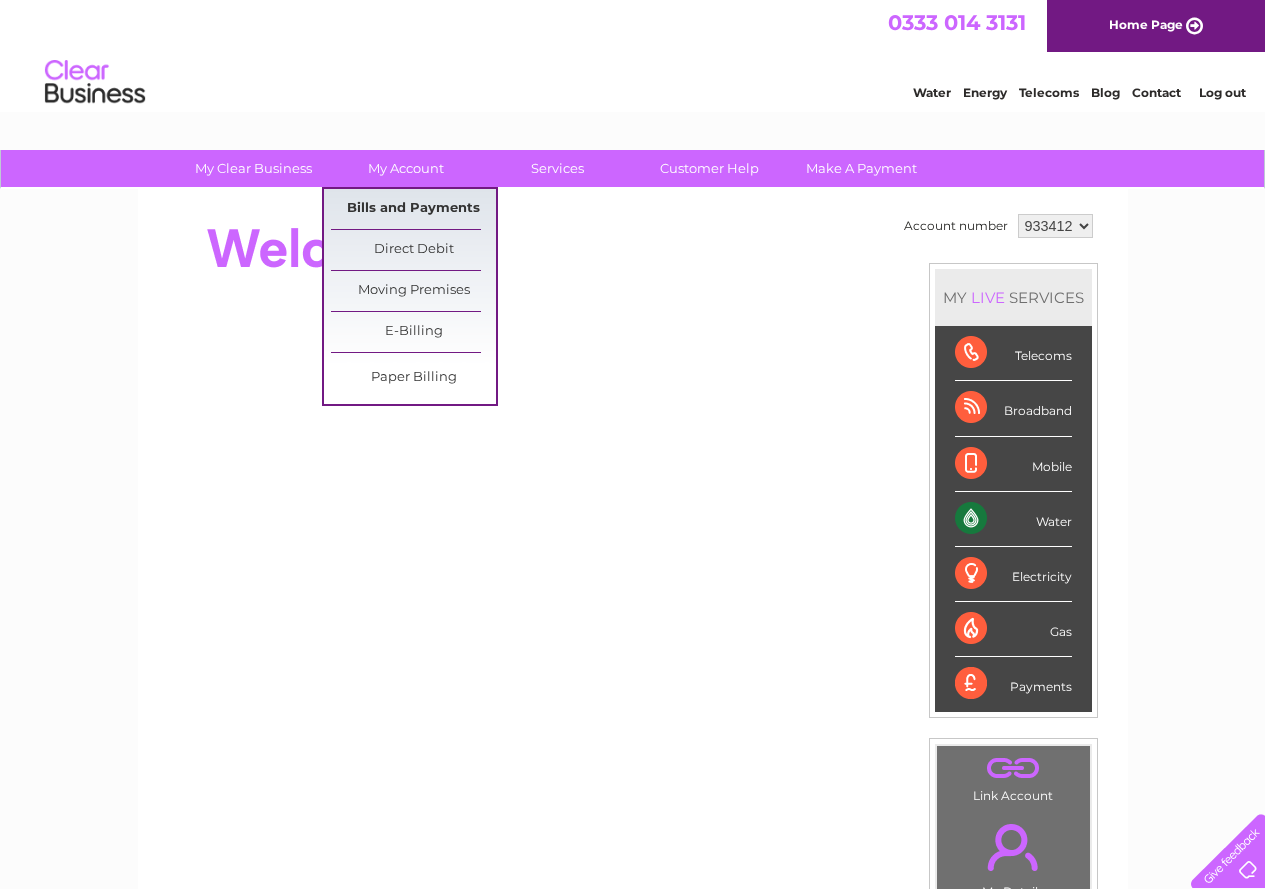 click on "Bills and Payments" at bounding box center (413, 209) 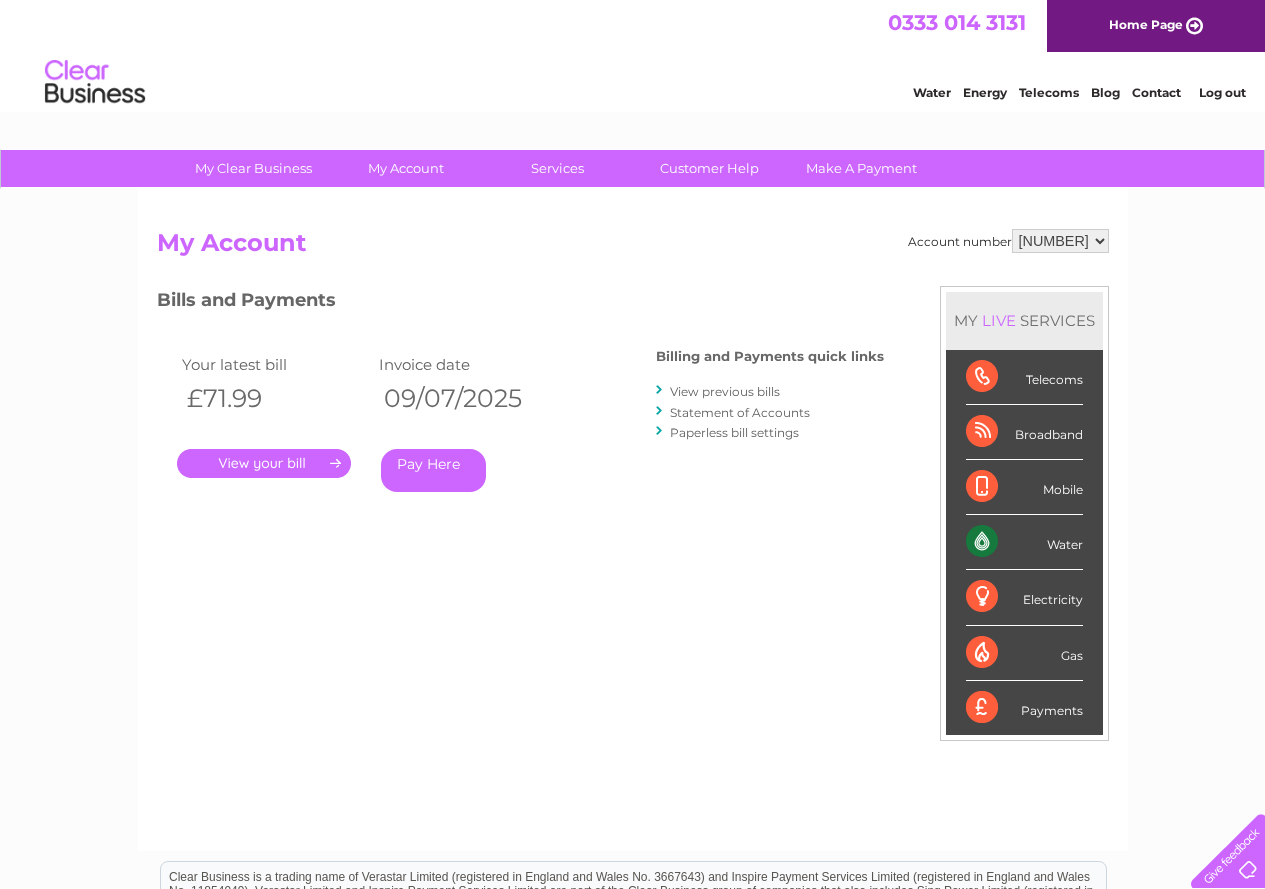scroll, scrollTop: 0, scrollLeft: 0, axis: both 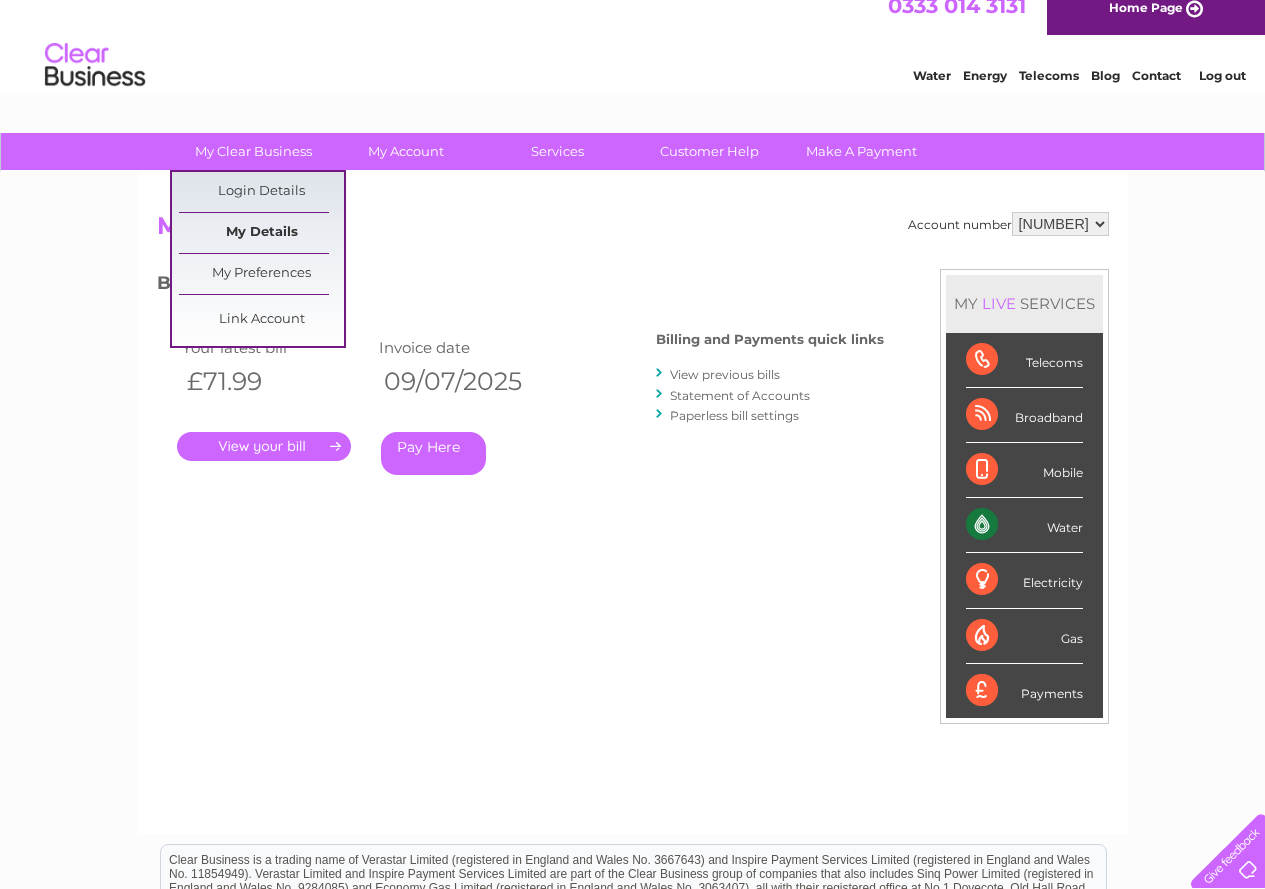 click on "My Details" at bounding box center [261, 233] 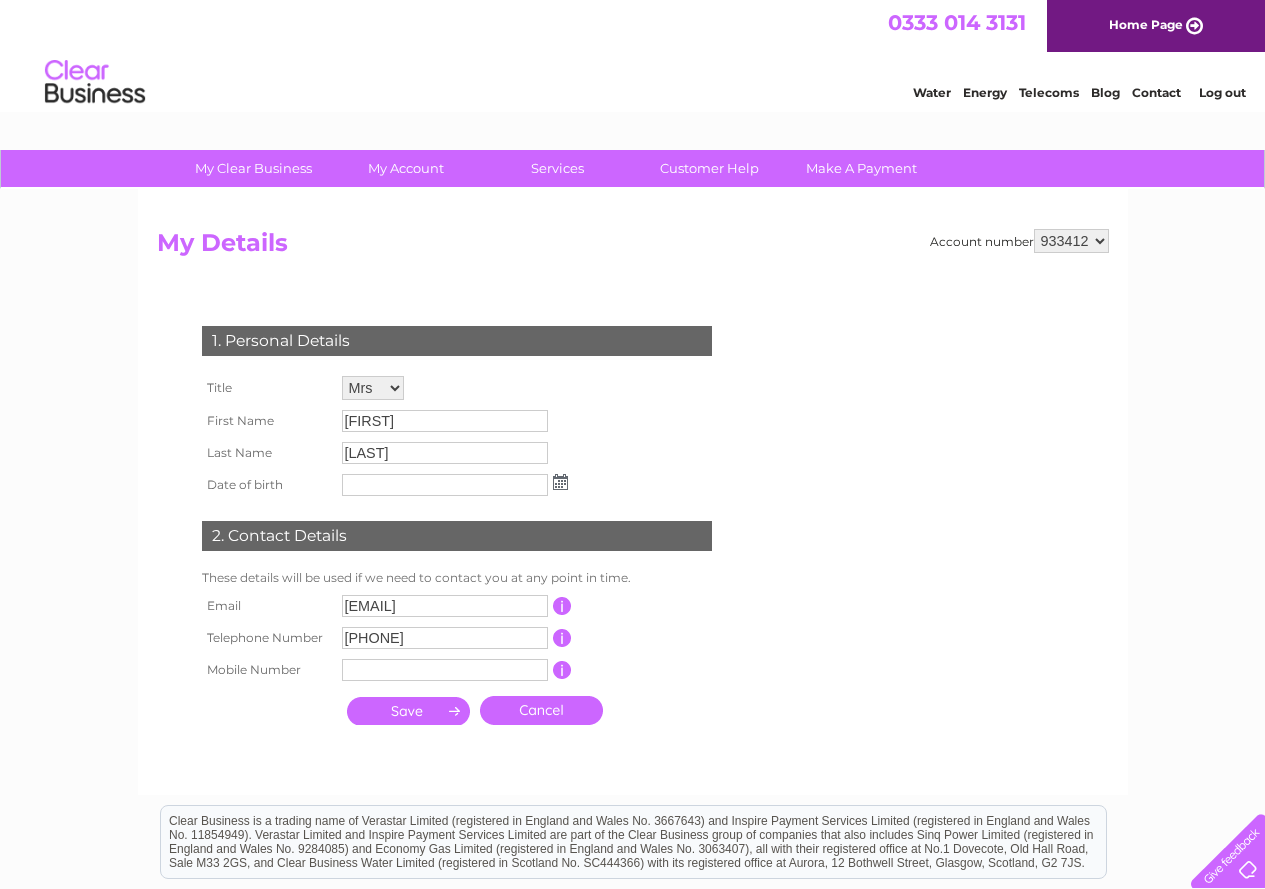 scroll, scrollTop: 0, scrollLeft: 0, axis: both 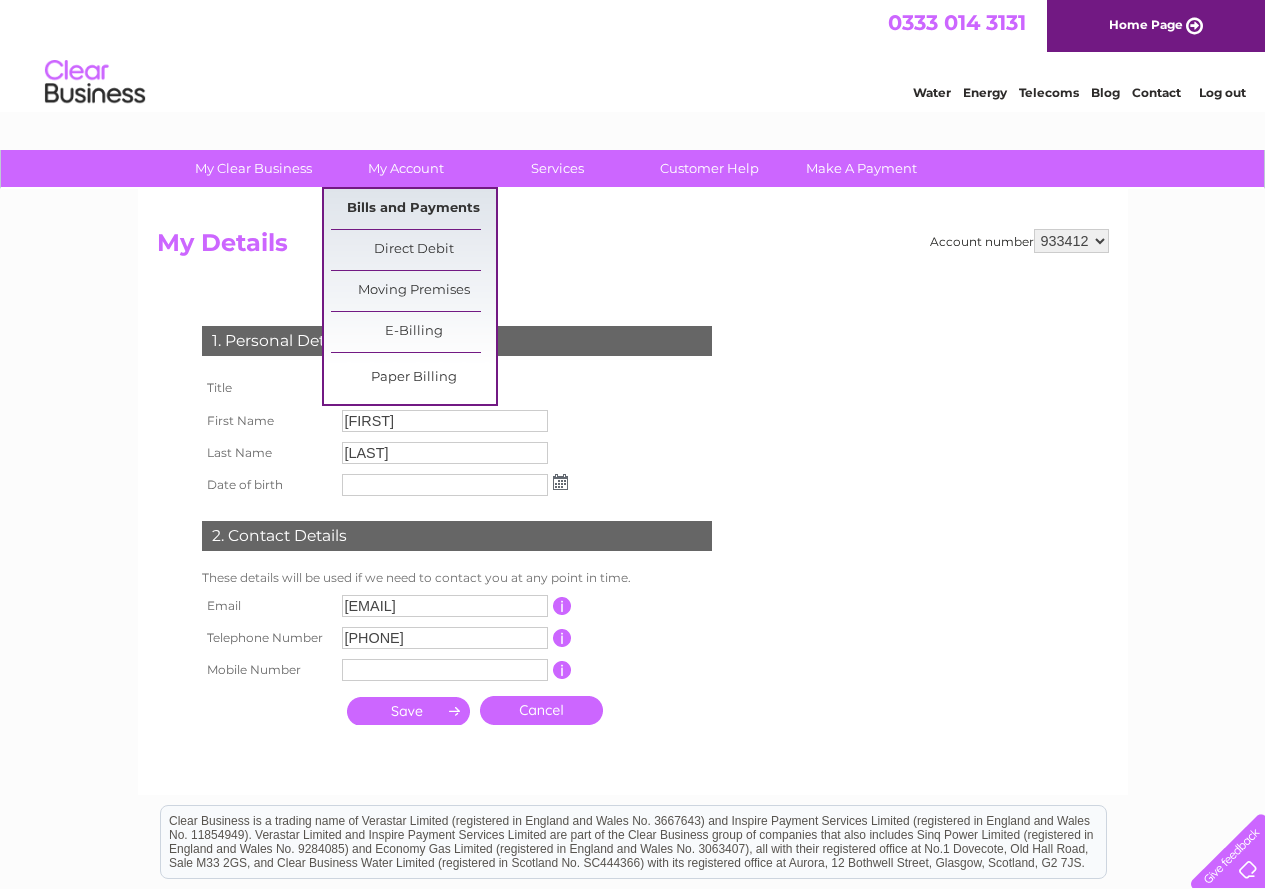 click on "Bills and Payments" at bounding box center (413, 209) 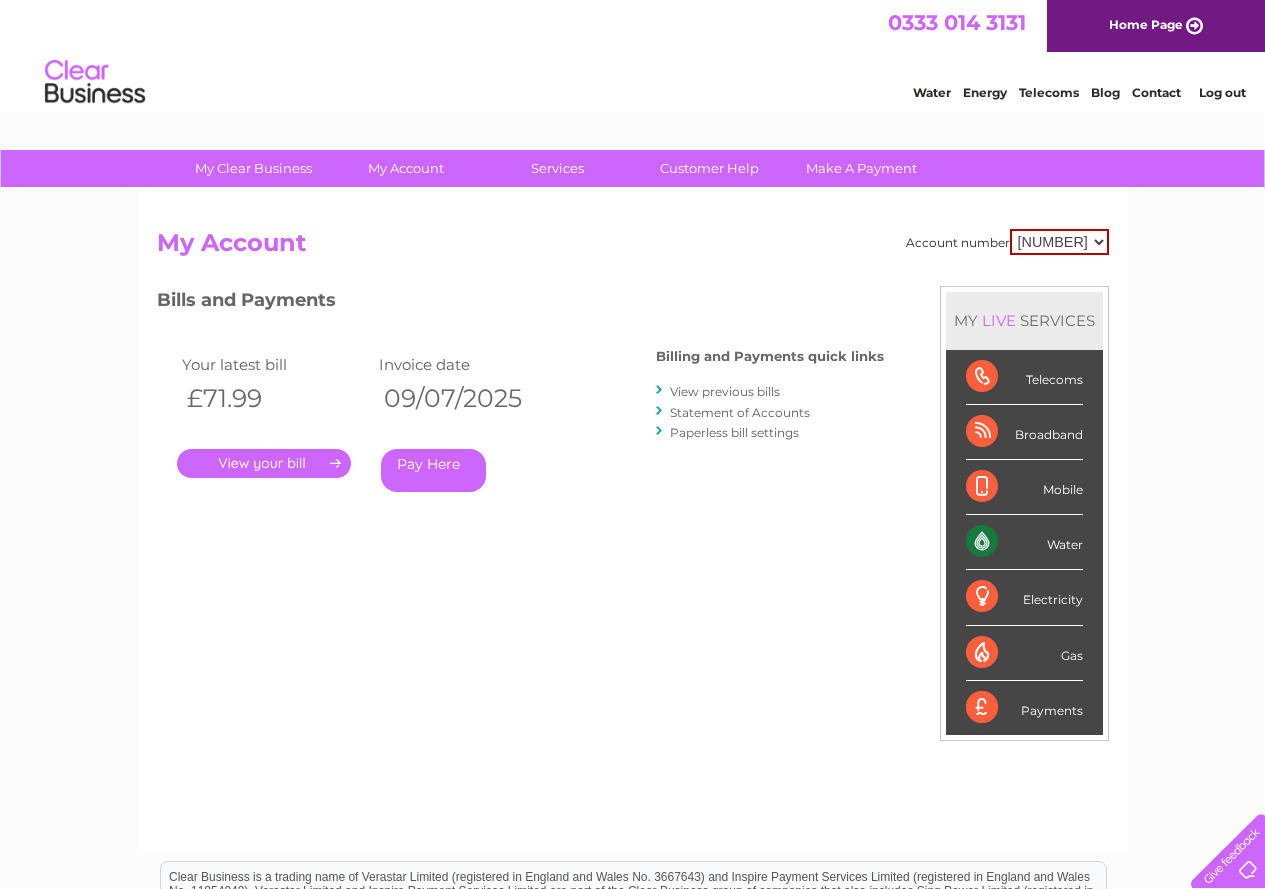 scroll, scrollTop: 0, scrollLeft: 0, axis: both 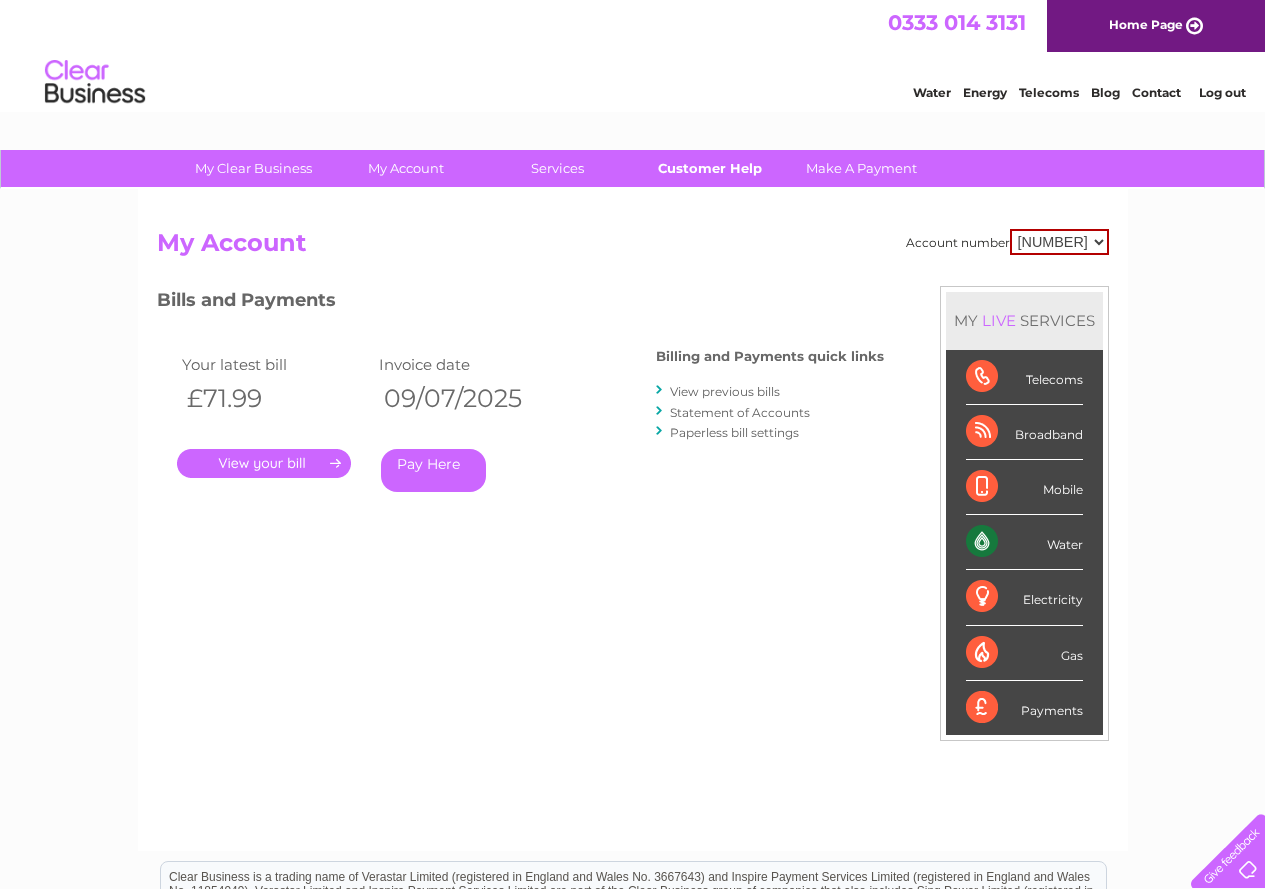 click on "Customer Help" at bounding box center [709, 168] 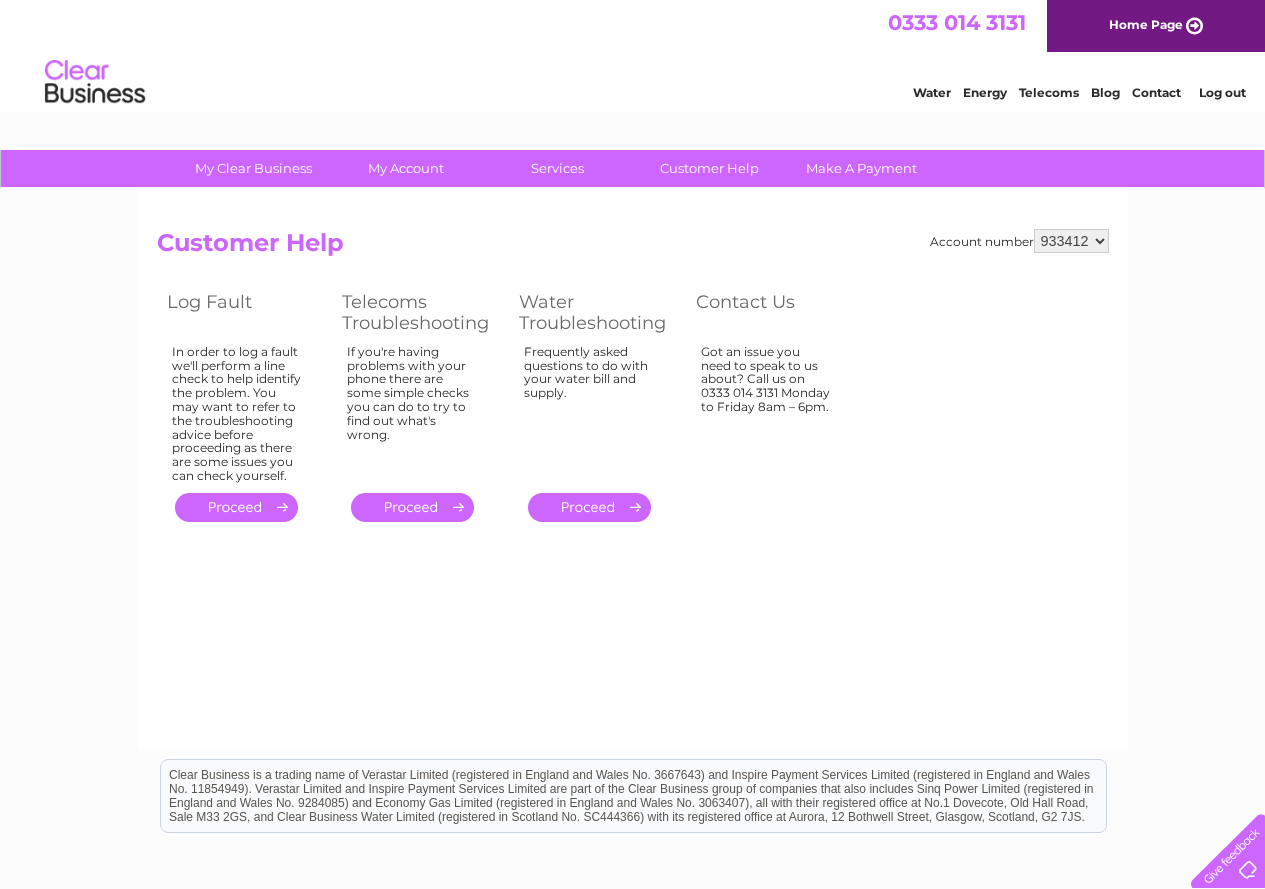 scroll, scrollTop: 0, scrollLeft: 0, axis: both 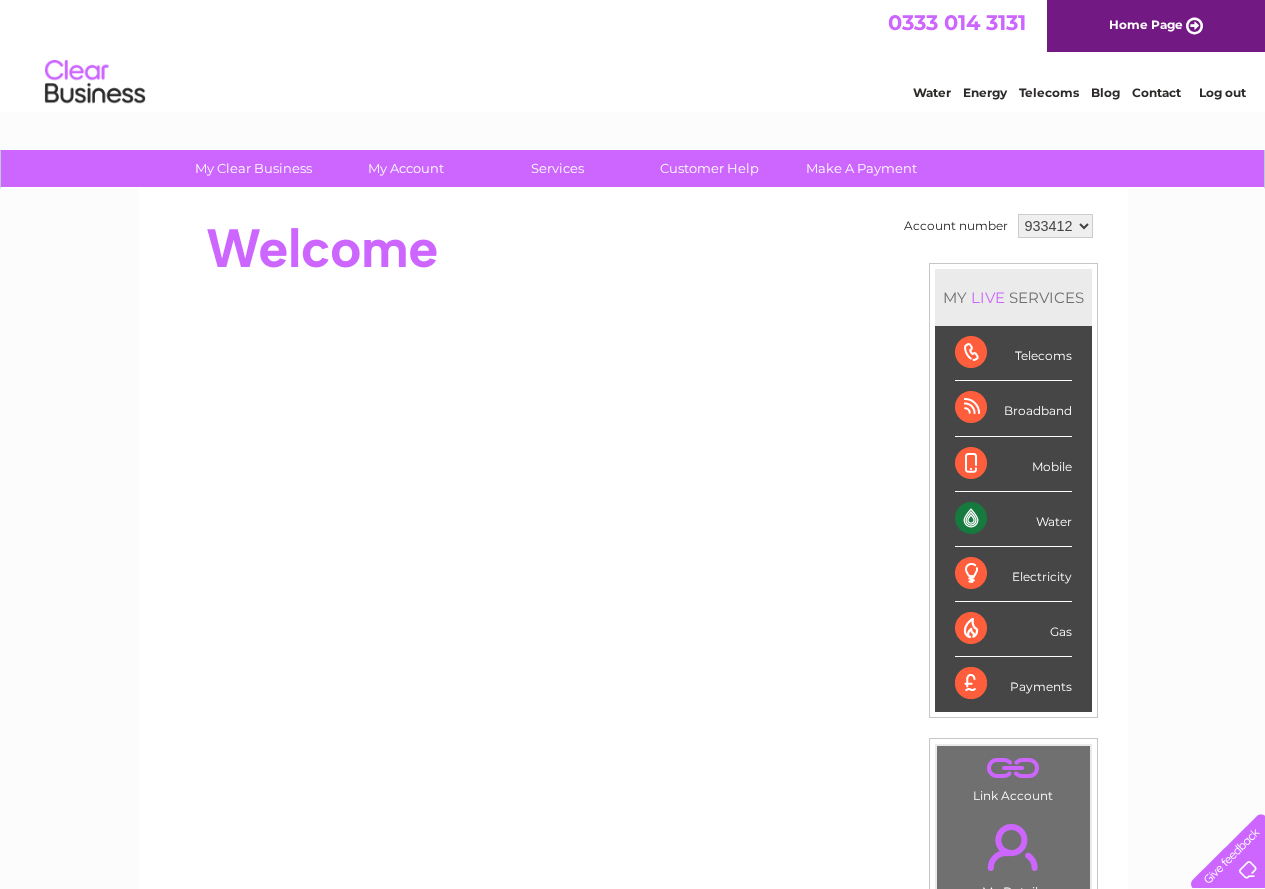 drag, startPoint x: 1024, startPoint y: 222, endPoint x: 1080, endPoint y: 221, distance: 56.008926 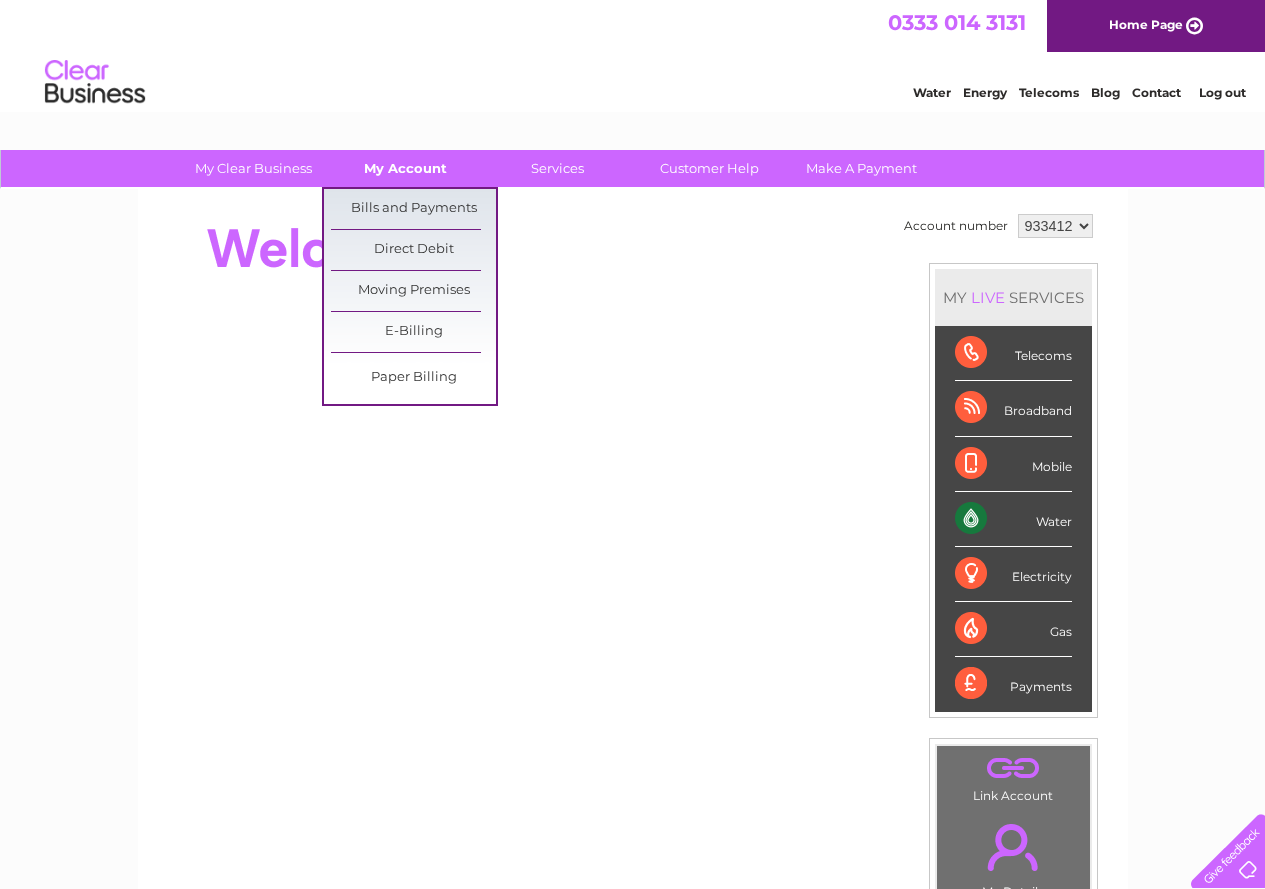 click on "My Account" at bounding box center [405, 168] 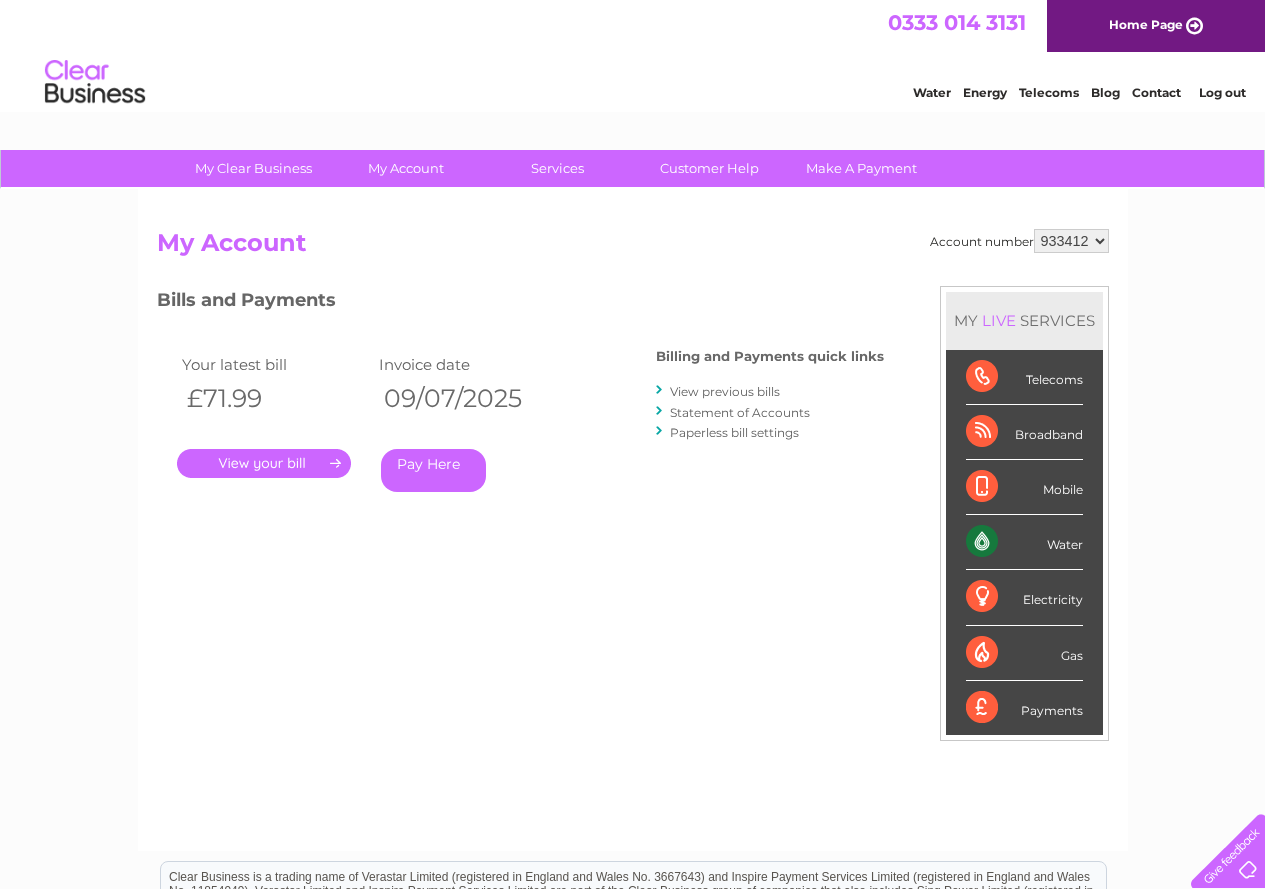 scroll, scrollTop: 0, scrollLeft: 0, axis: both 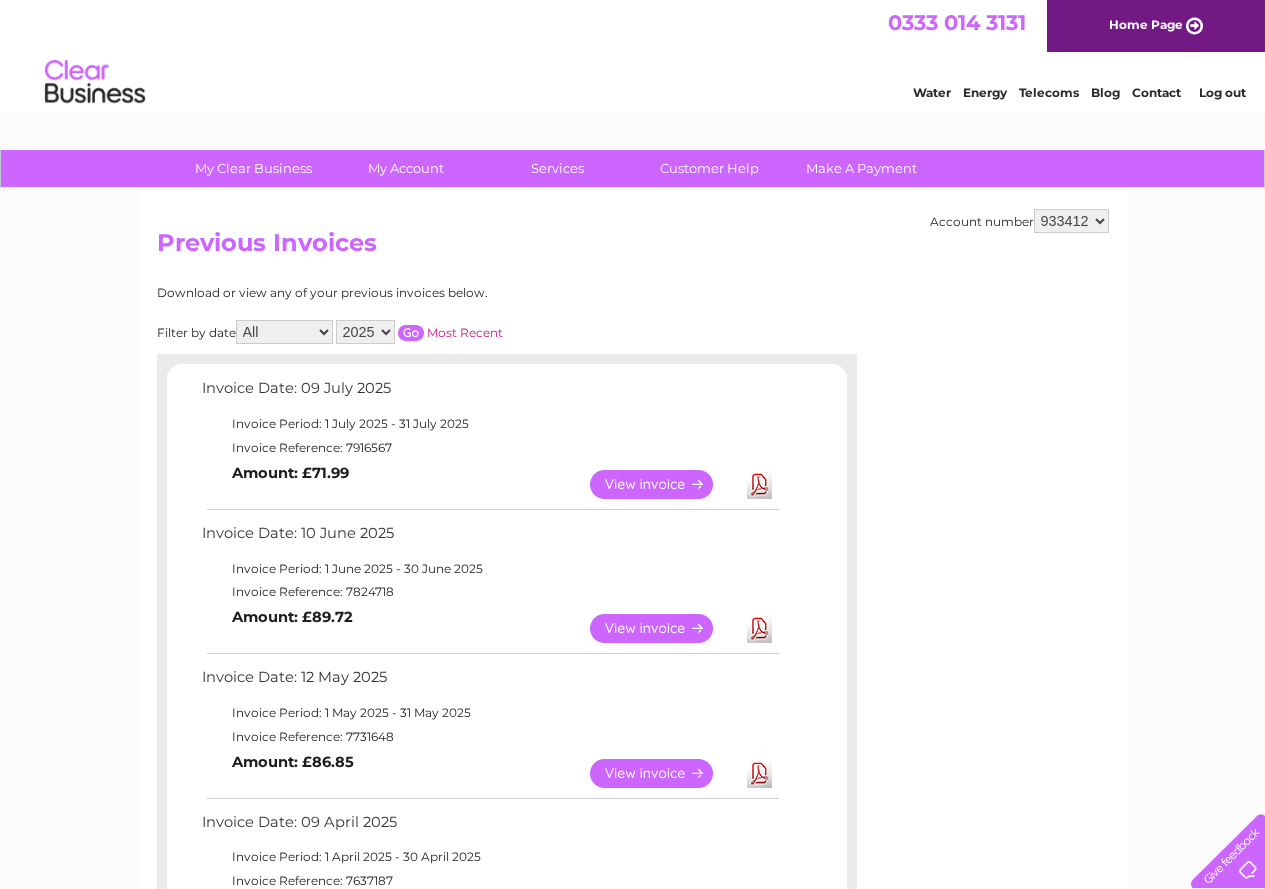 click on "View" at bounding box center (663, 484) 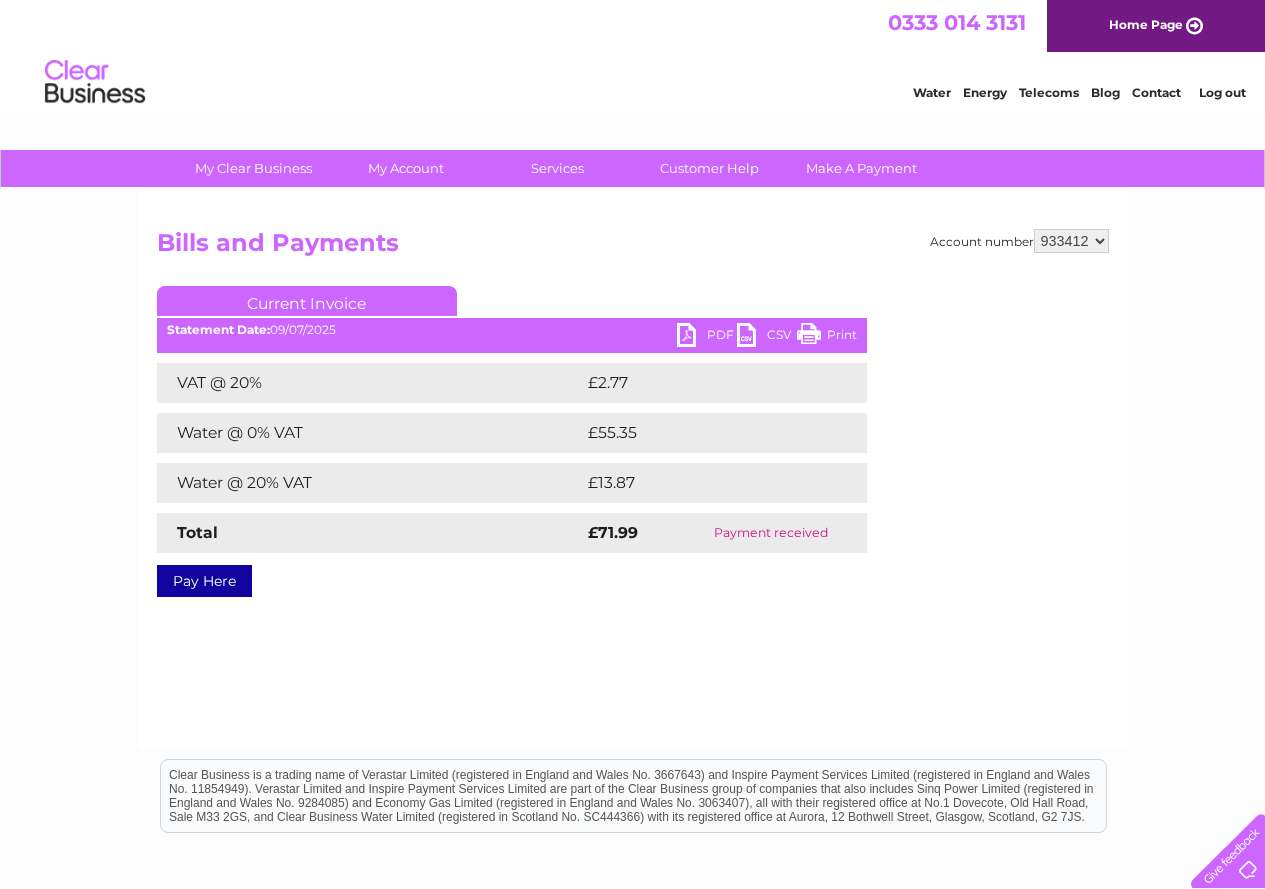 scroll, scrollTop: 0, scrollLeft: 0, axis: both 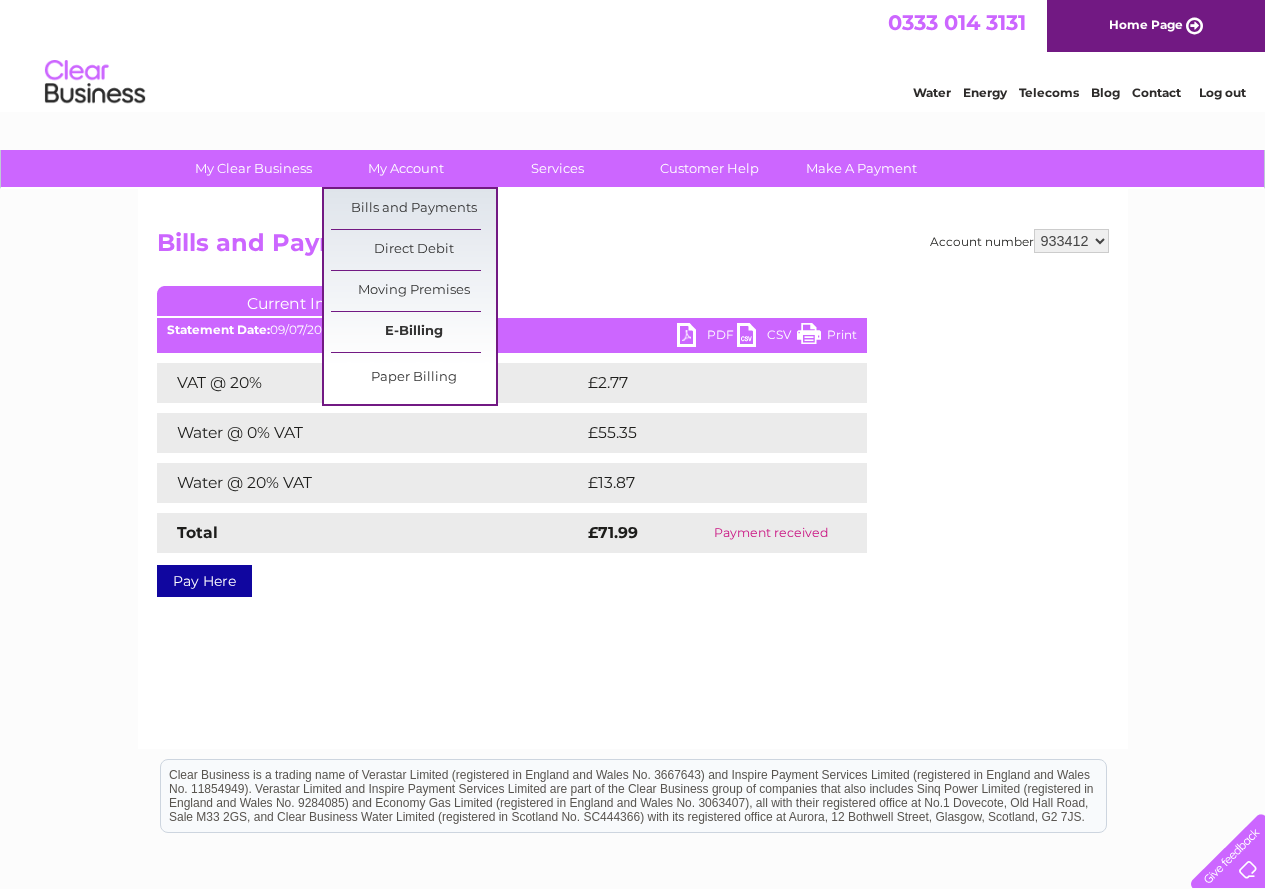 click on "E-Billing" at bounding box center (413, 332) 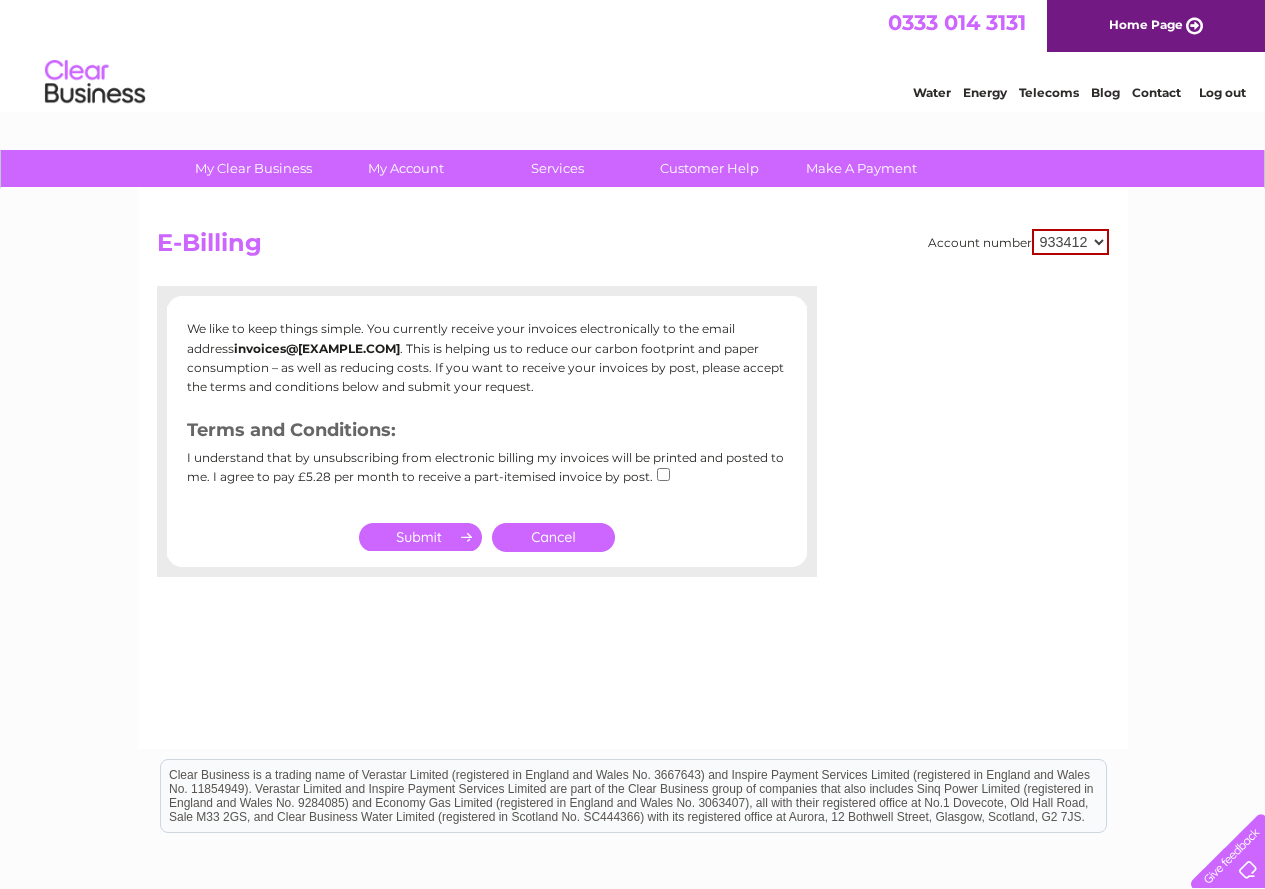 scroll, scrollTop: 0, scrollLeft: 0, axis: both 